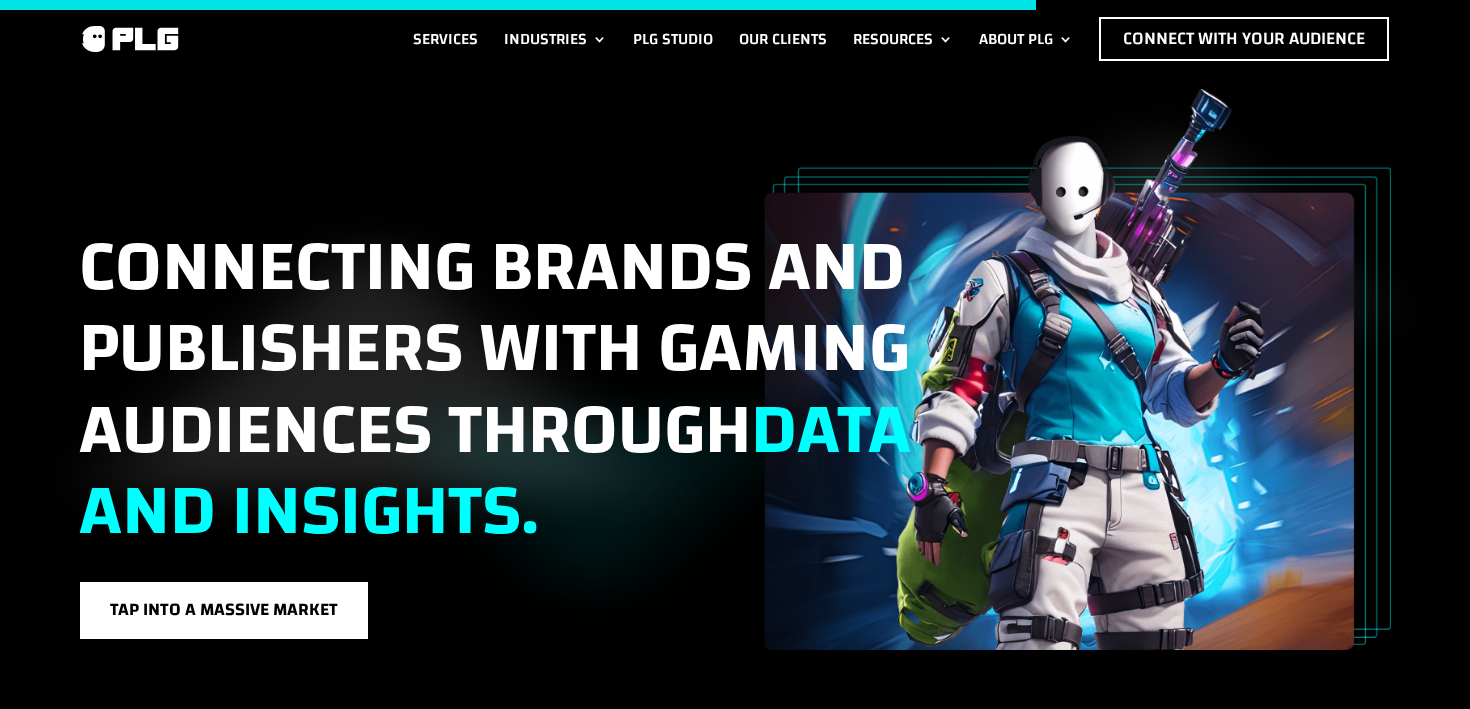 scroll, scrollTop: 5054, scrollLeft: 0, axis: vertical 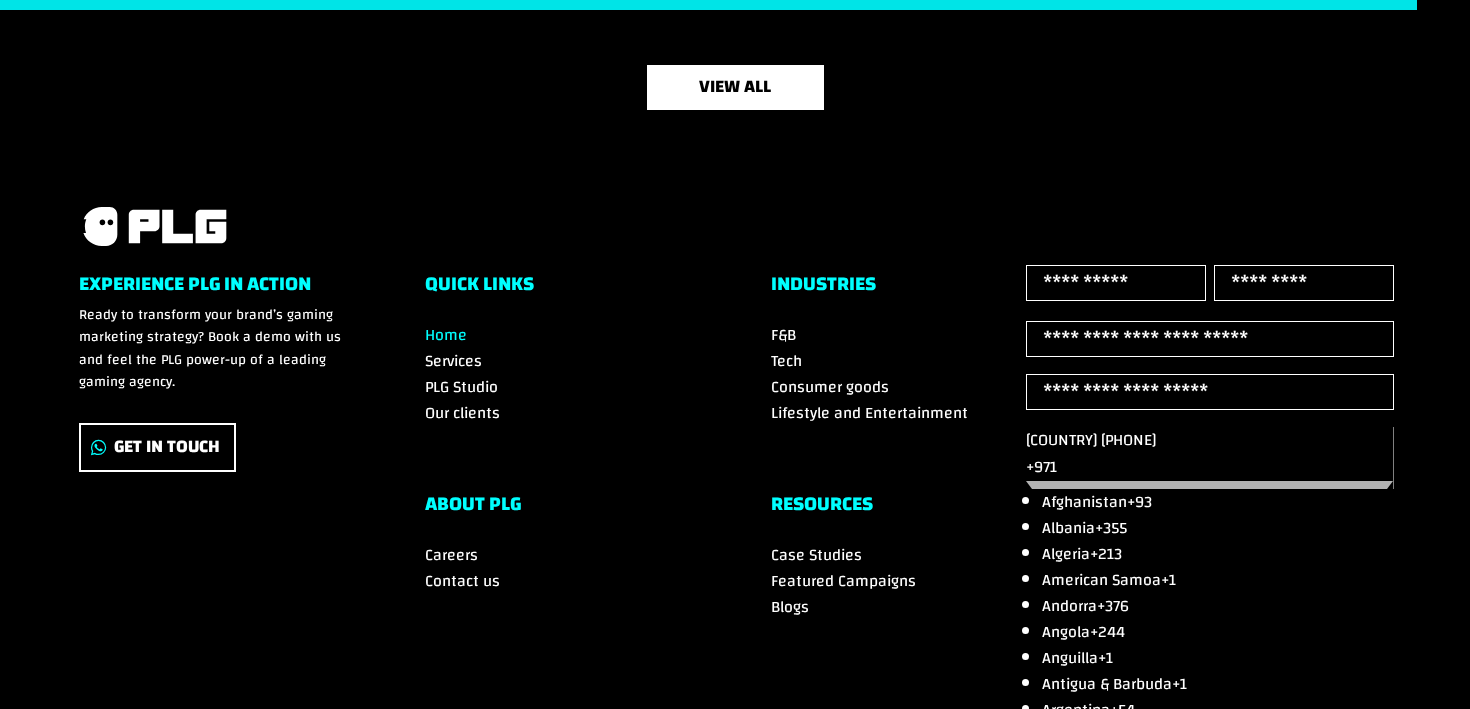 click on "Enter your message (Required)" at bounding box center [1210, 6957] 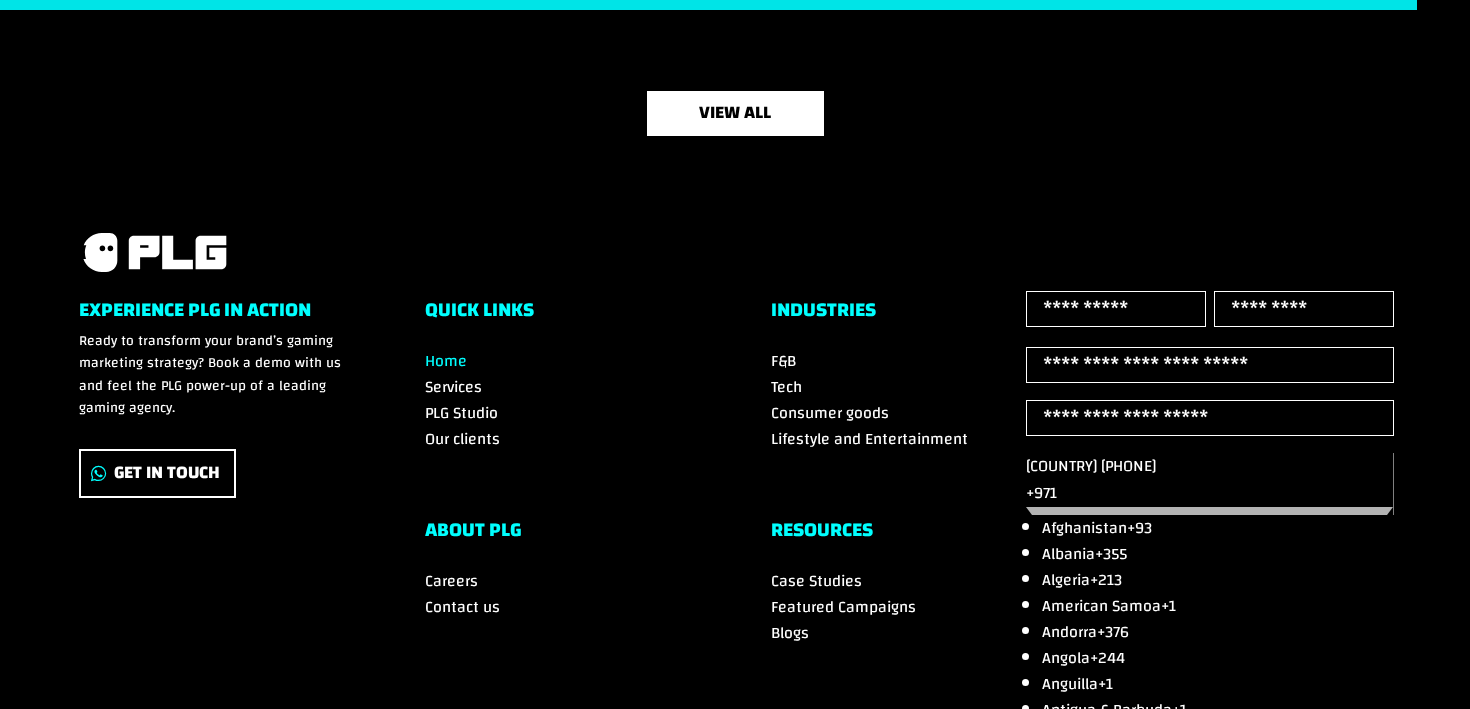 scroll, scrollTop: 475, scrollLeft: 0, axis: vertical 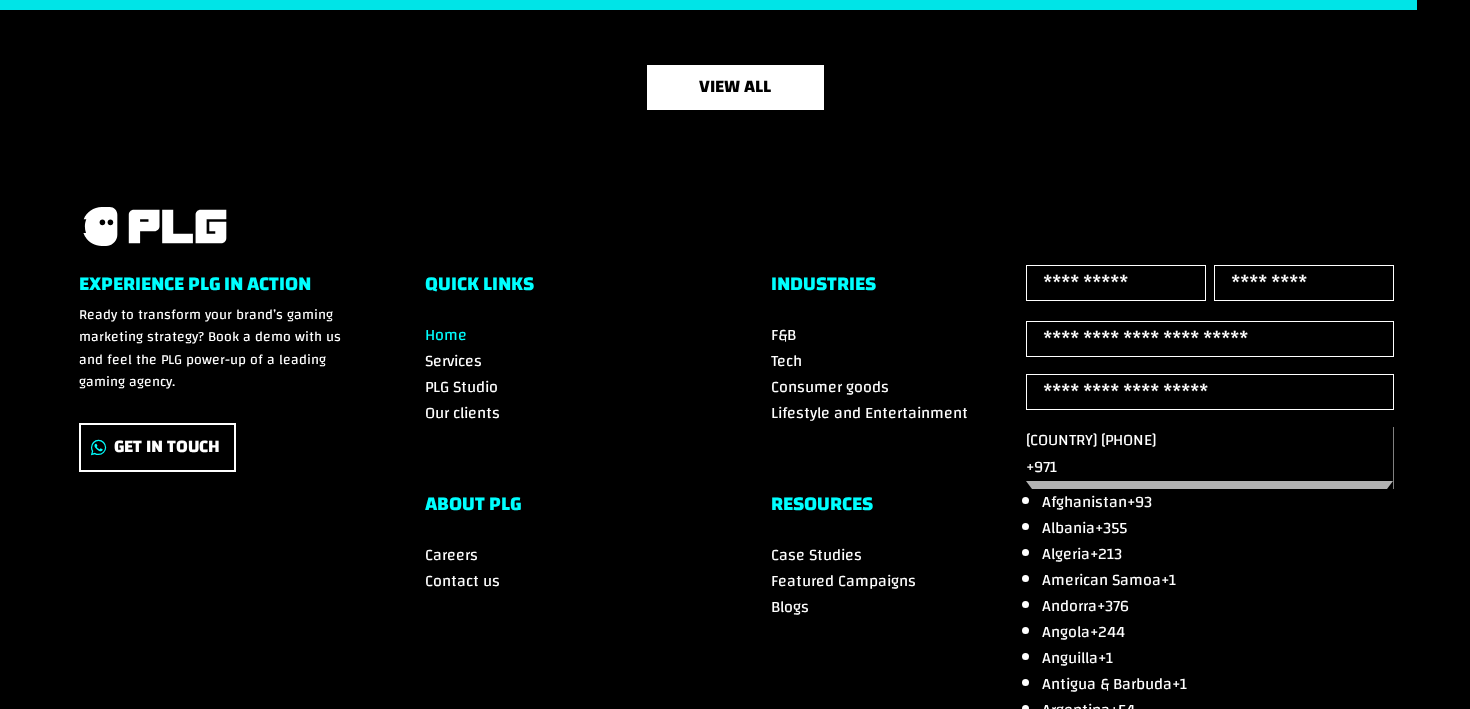 click on "**********" at bounding box center [1210, 6957] 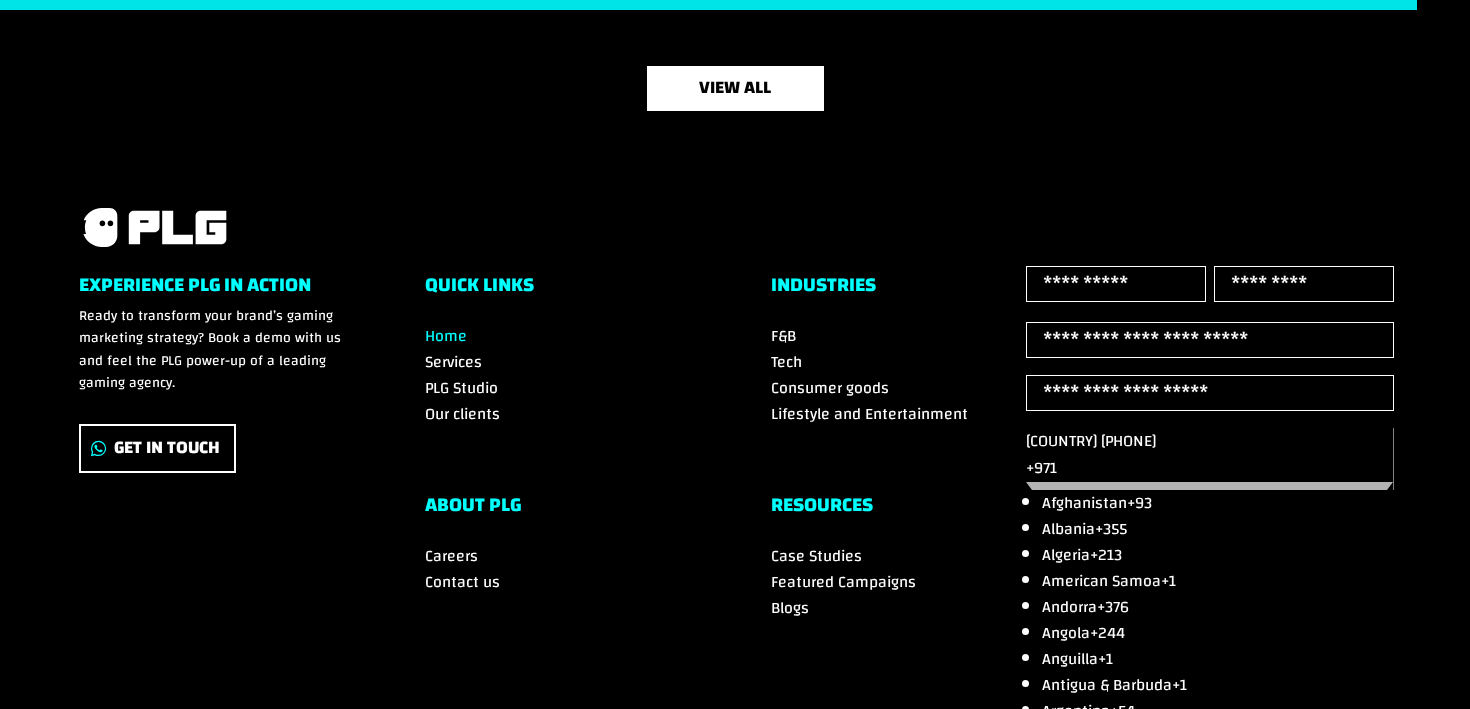 scroll, scrollTop: 6911, scrollLeft: 0, axis: vertical 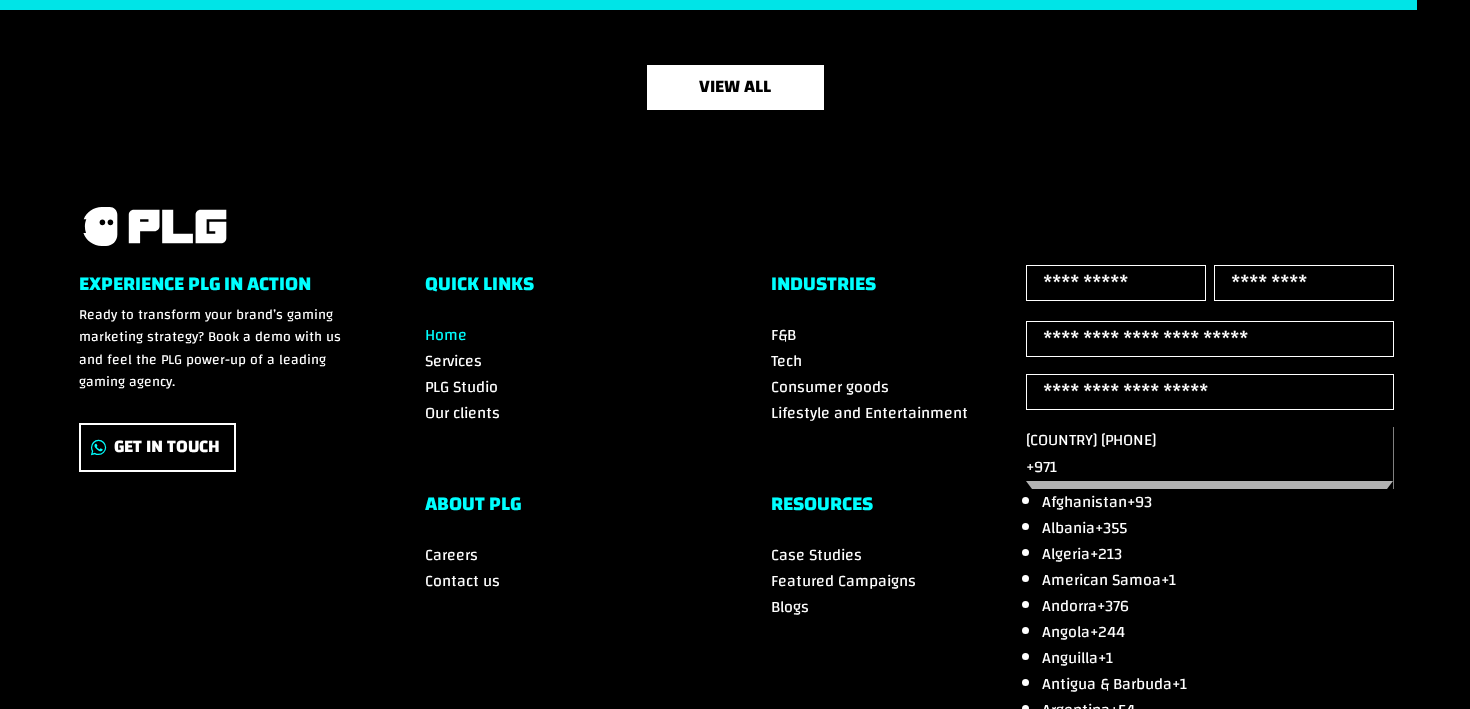 click on "**********" at bounding box center [1210, 6957] 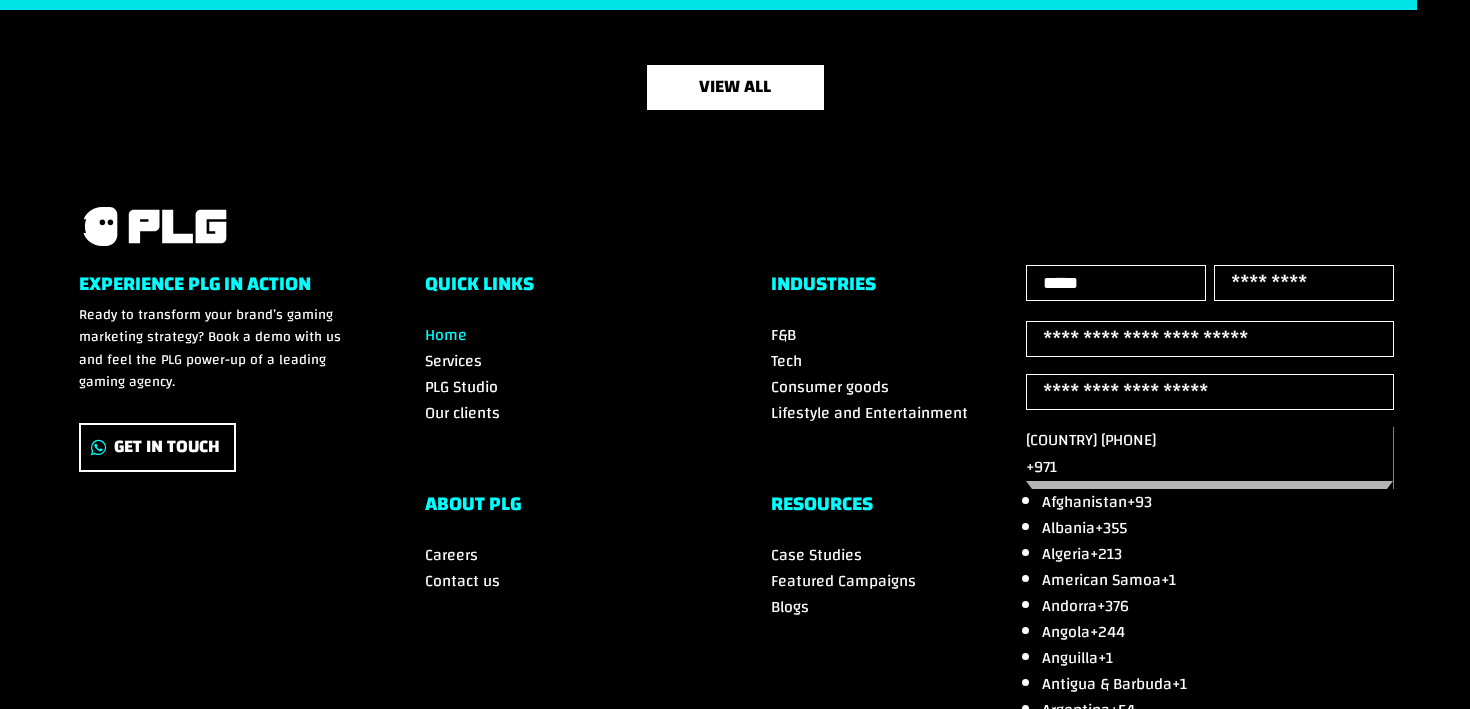 type on "*****" 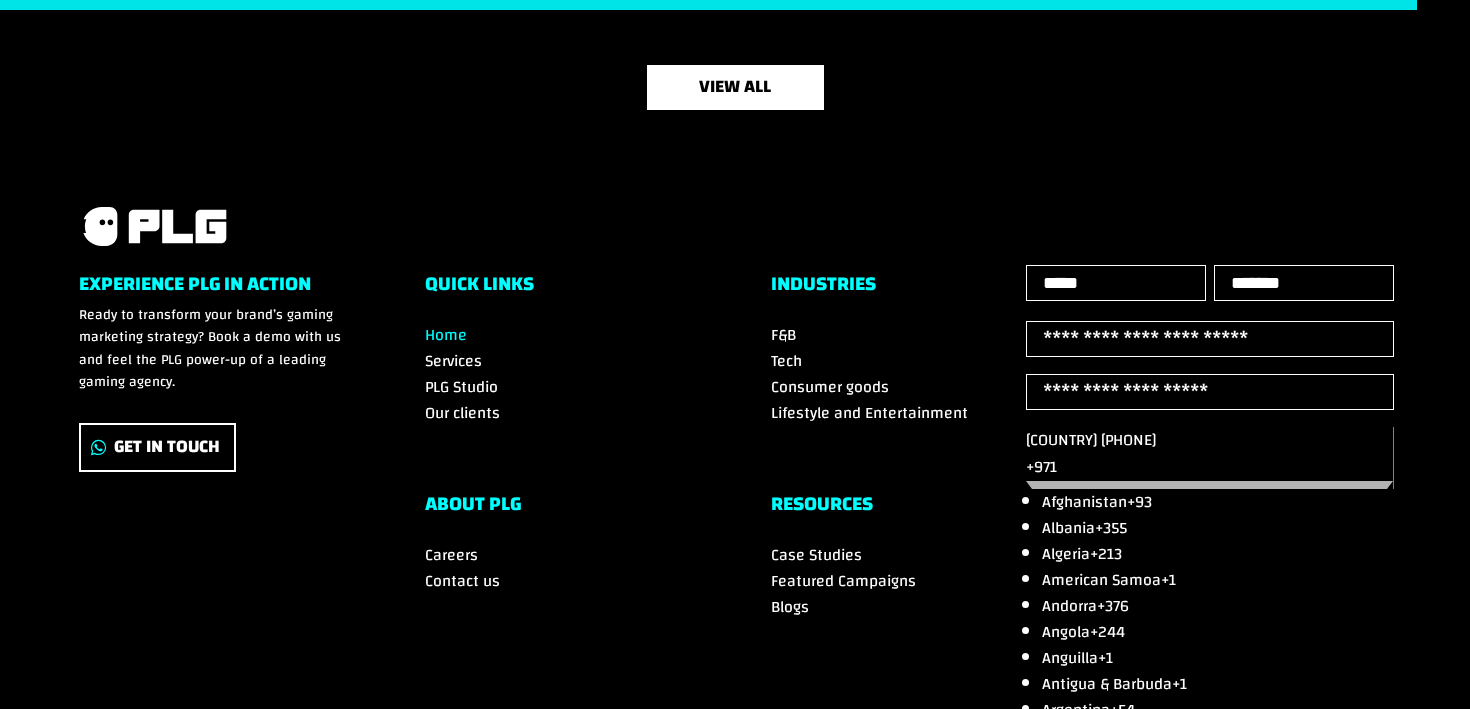 scroll, scrollTop: 6909, scrollLeft: 0, axis: vertical 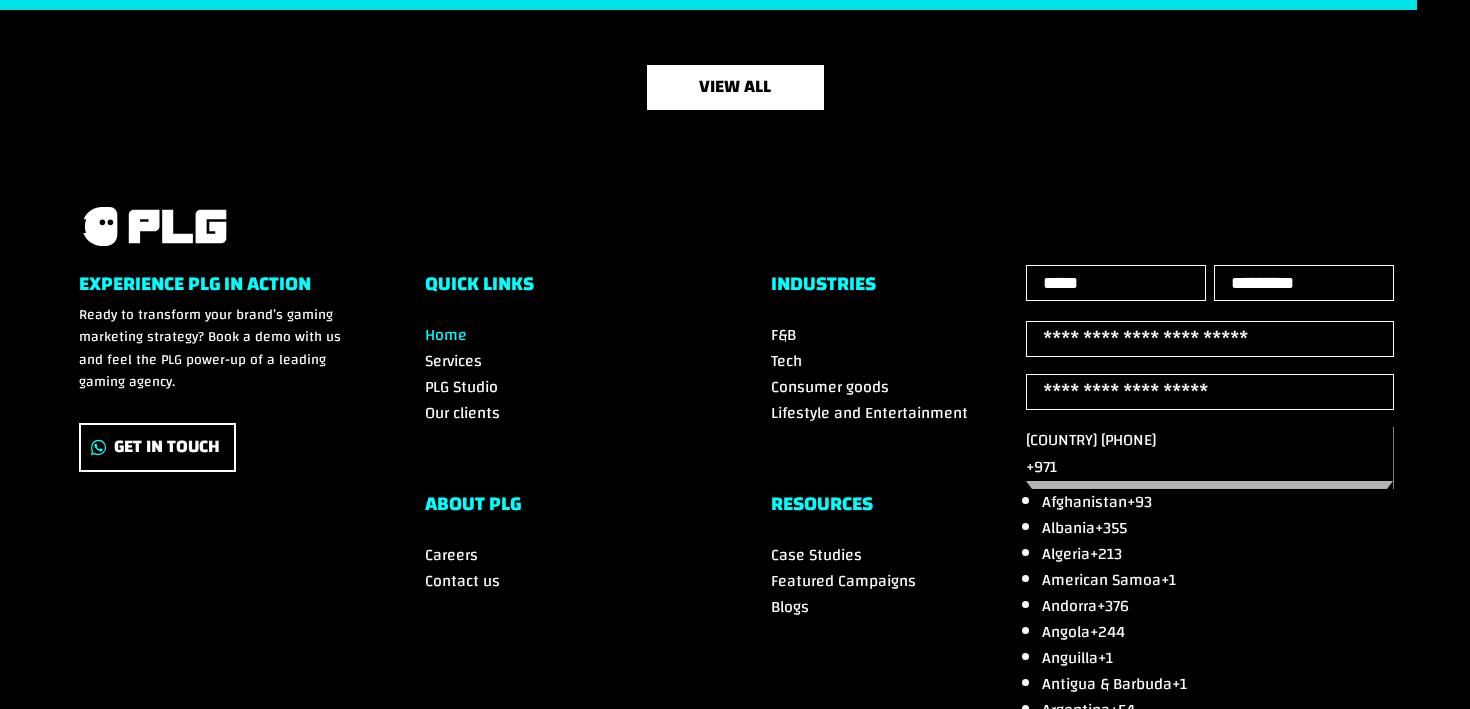 type on "*********" 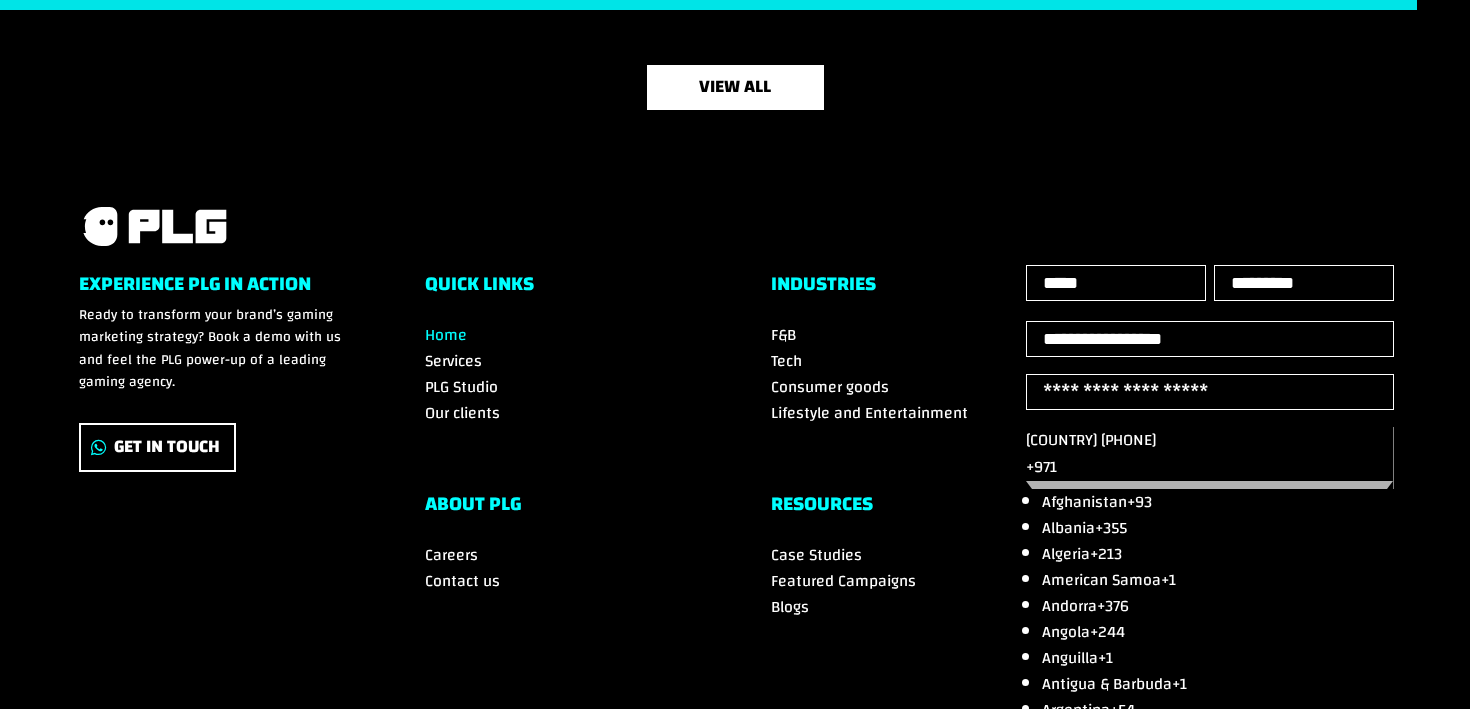 type on "**********" 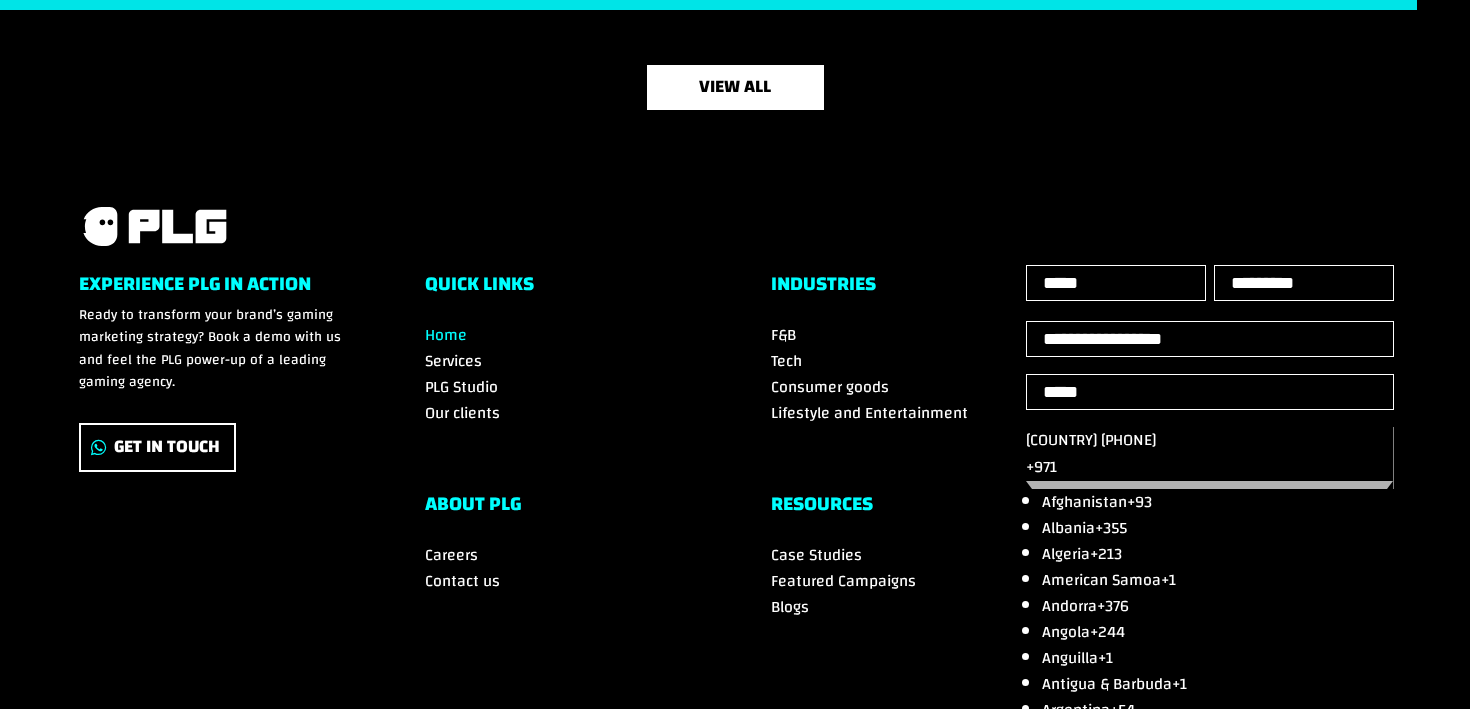 type on "*****" 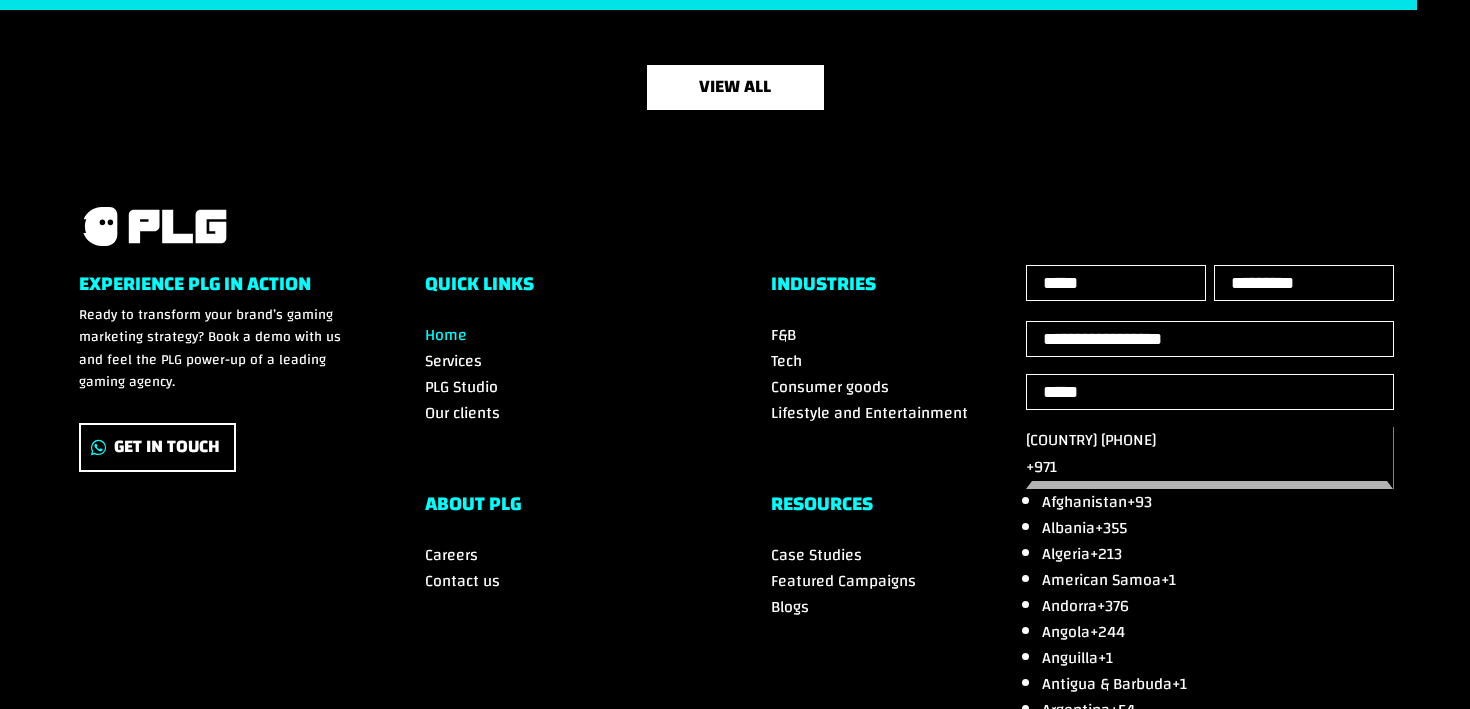 click on "United Kingdom" at bounding box center [1098, 6482] 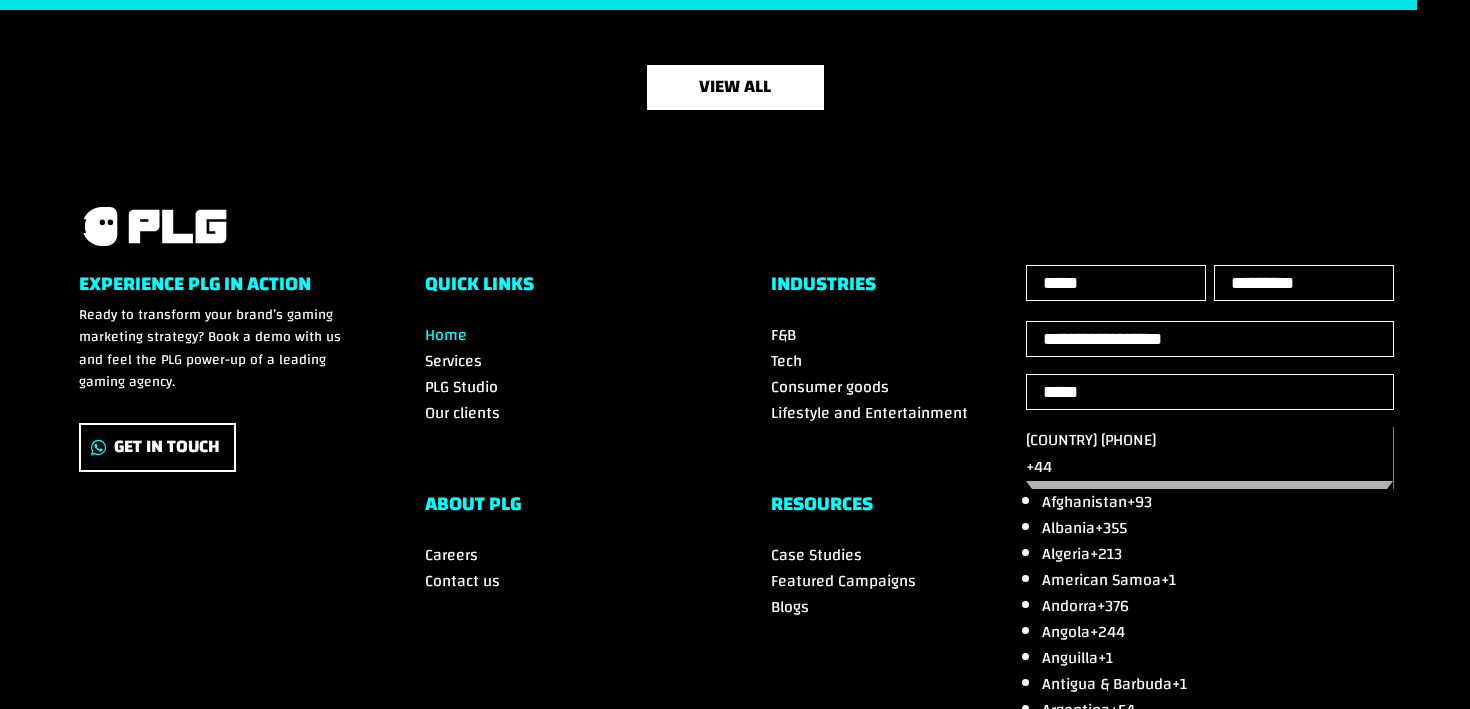 type on "**********" 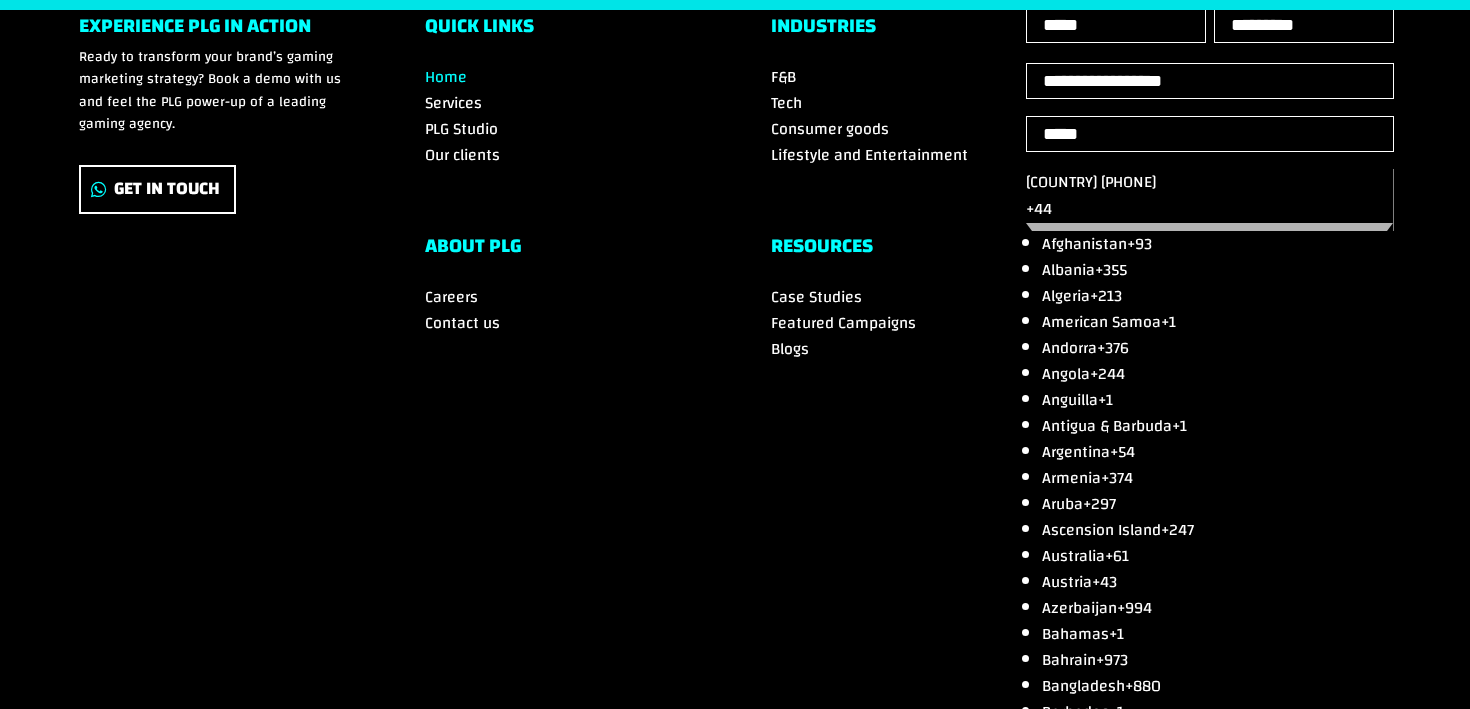 scroll, scrollTop: 7133, scrollLeft: 0, axis: vertical 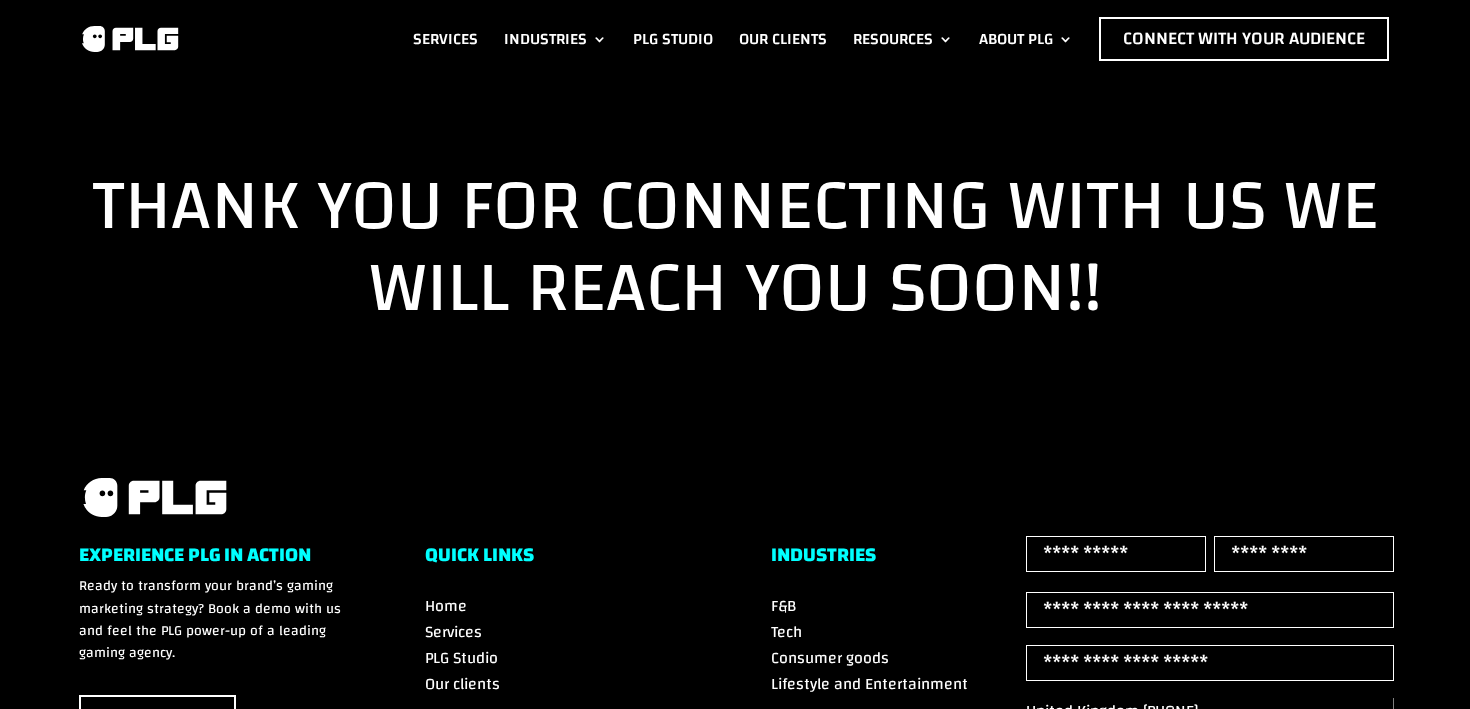 click at bounding box center [129, 39] 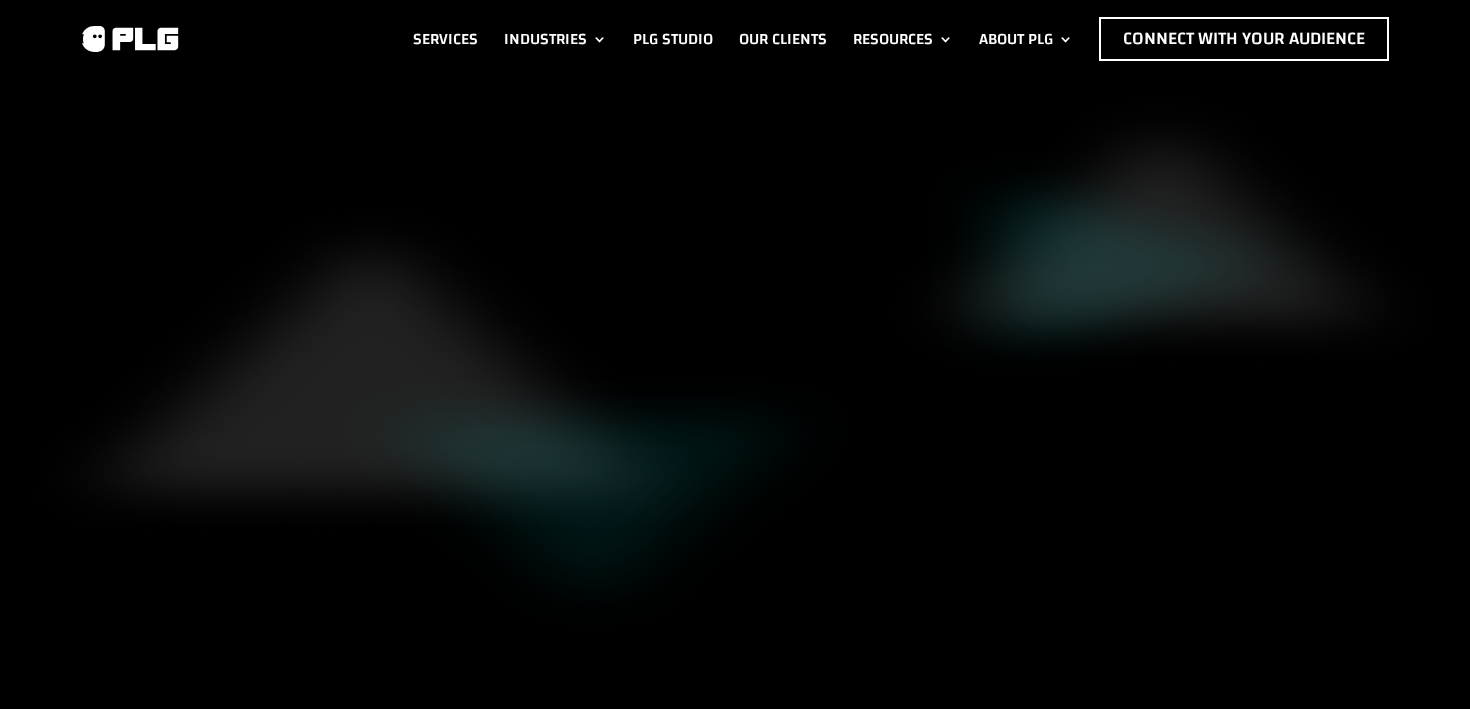 scroll, scrollTop: 0, scrollLeft: 0, axis: both 